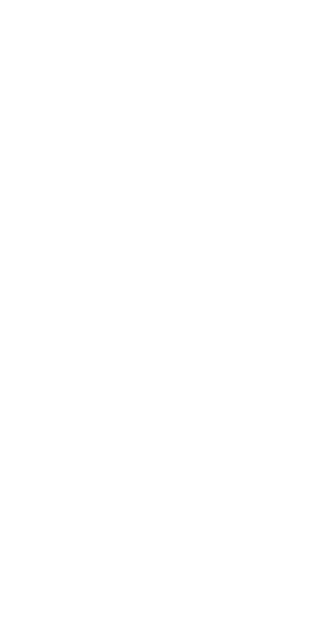 scroll, scrollTop: 0, scrollLeft: 0, axis: both 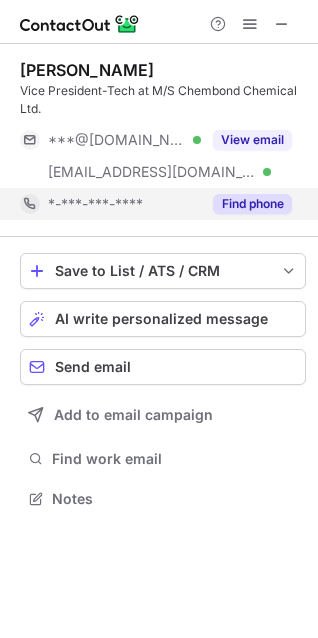 click on "Find phone" at bounding box center (252, 204) 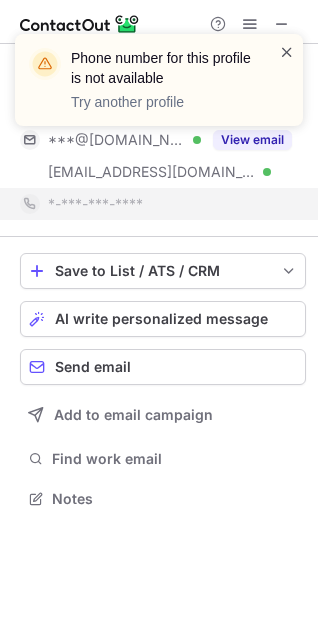 click at bounding box center (287, 52) 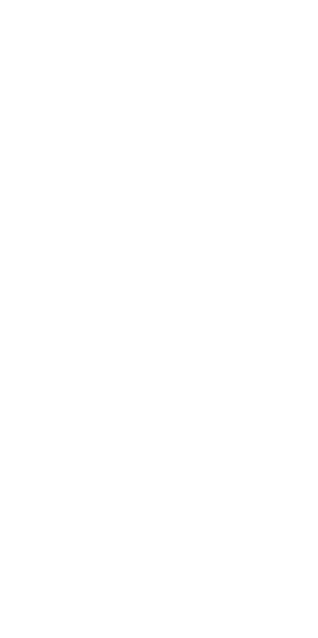 scroll, scrollTop: 0, scrollLeft: 0, axis: both 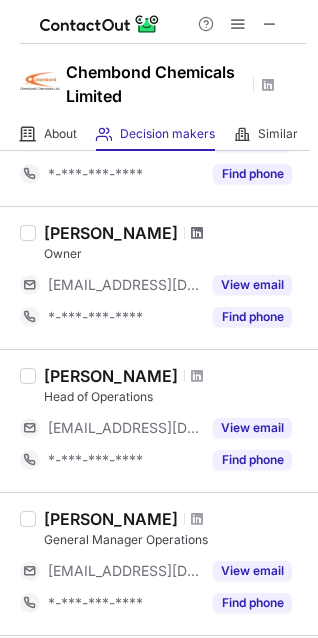 click at bounding box center (197, 233) 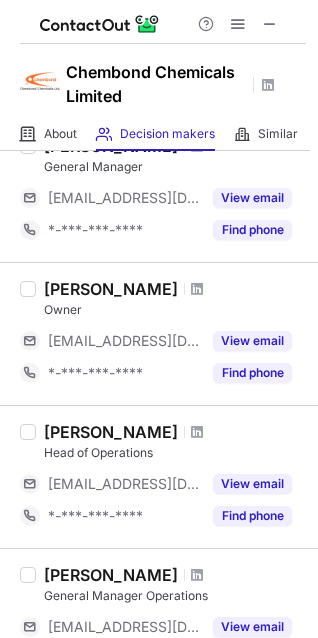 scroll, scrollTop: 651, scrollLeft: 0, axis: vertical 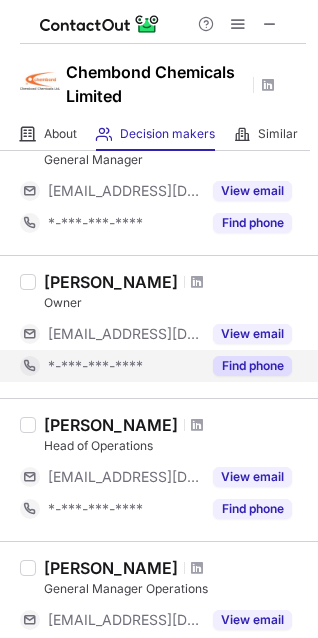 click on "Find phone" at bounding box center (252, 366) 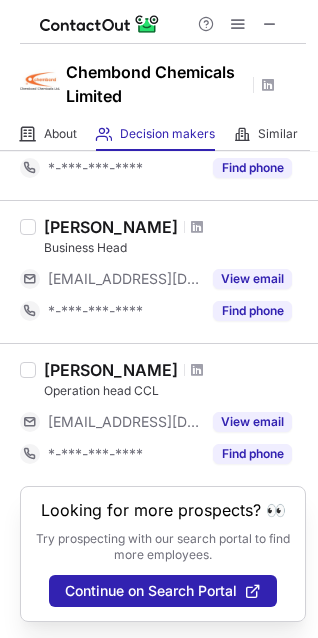 scroll, scrollTop: 1019, scrollLeft: 0, axis: vertical 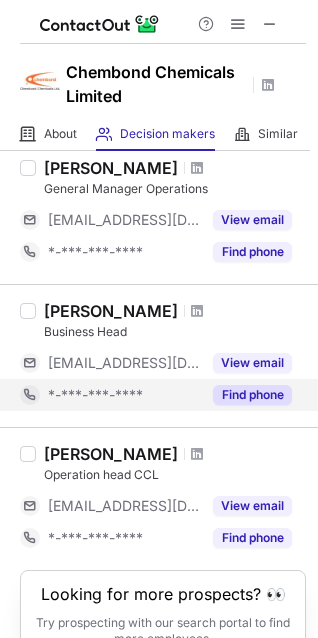 click on "Find phone" at bounding box center [252, 395] 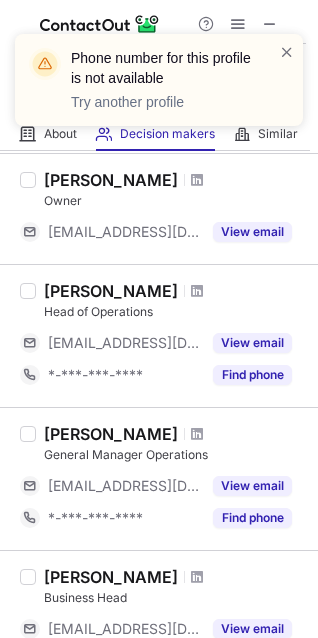 scroll, scrollTop: 719, scrollLeft: 0, axis: vertical 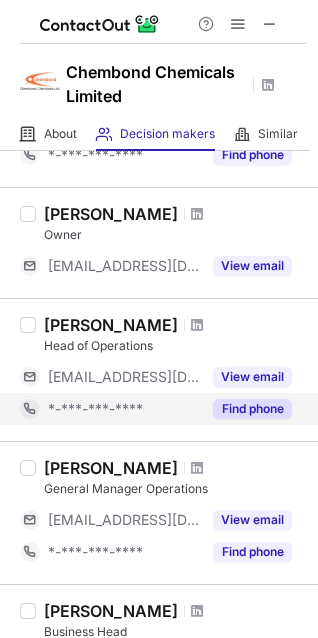 click on "Find phone" at bounding box center (252, 409) 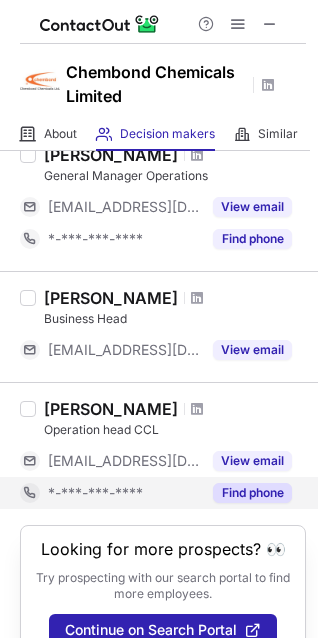 scroll, scrollTop: 1055, scrollLeft: 0, axis: vertical 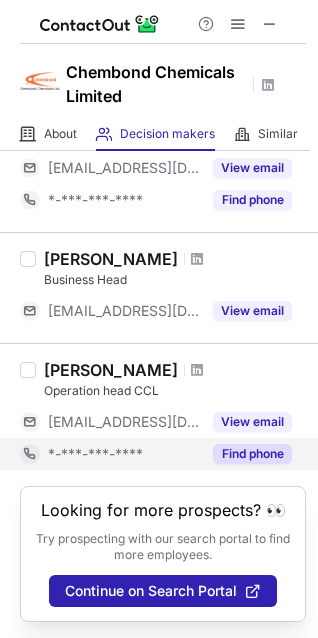 click on "Find phone" at bounding box center (246, 454) 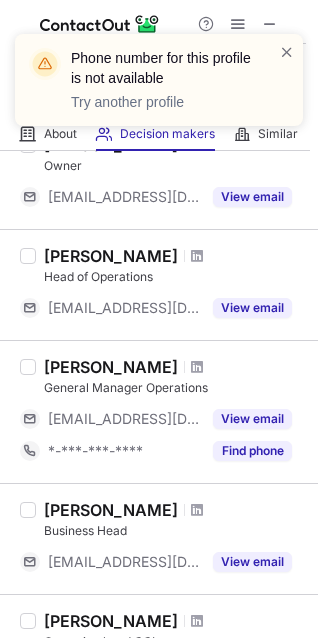 scroll, scrollTop: 755, scrollLeft: 0, axis: vertical 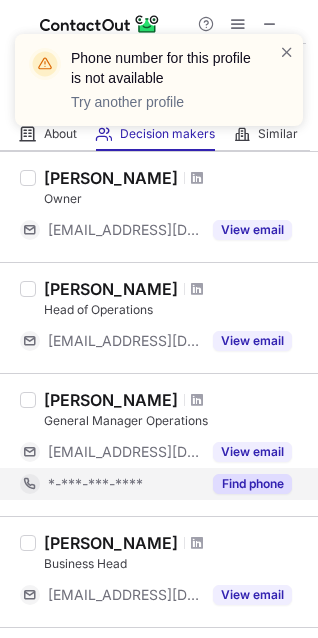 click on "Find phone" at bounding box center (252, 484) 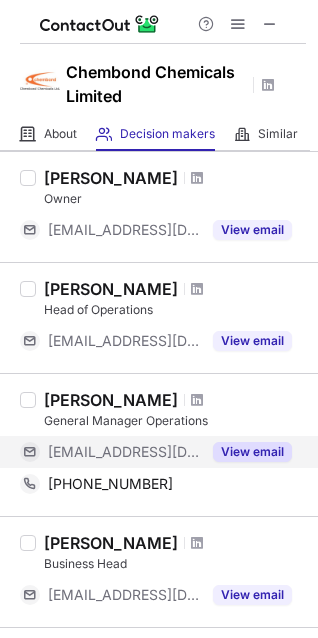 click on "View email" at bounding box center (252, 452) 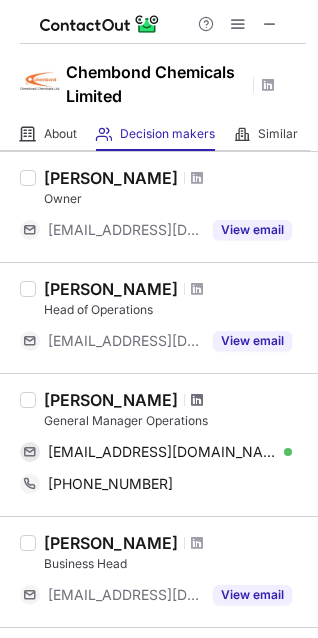 click at bounding box center (197, 400) 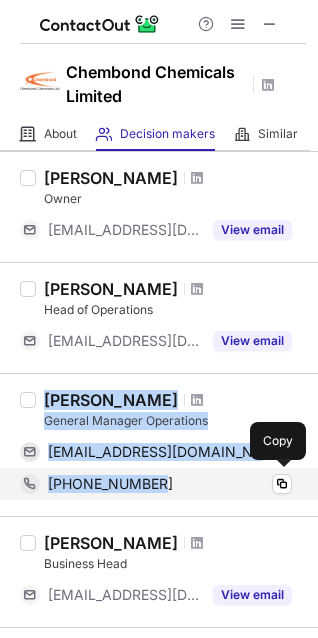 drag, startPoint x: 46, startPoint y: 394, endPoint x: 161, endPoint y: 485, distance: 146.64925 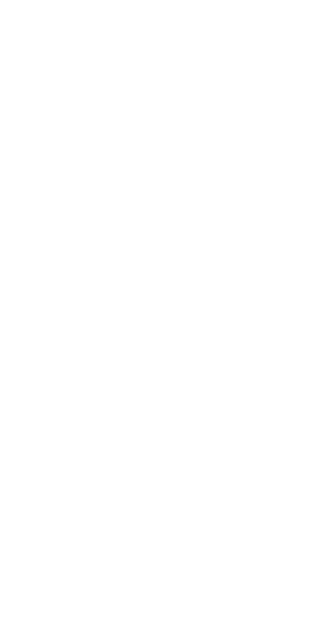 scroll, scrollTop: 0, scrollLeft: 0, axis: both 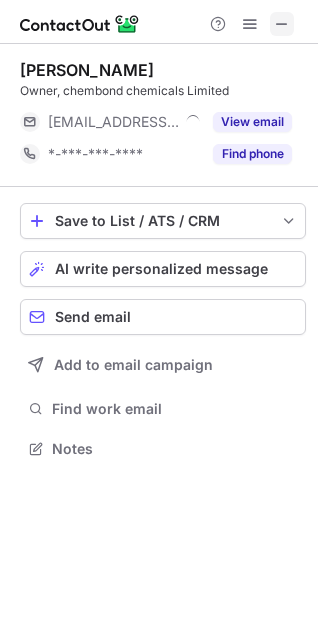 click at bounding box center (282, 24) 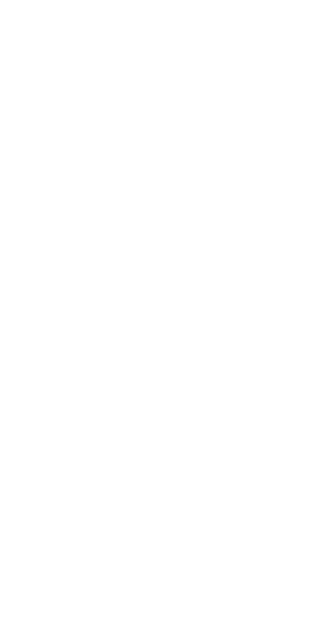 scroll, scrollTop: 0, scrollLeft: 0, axis: both 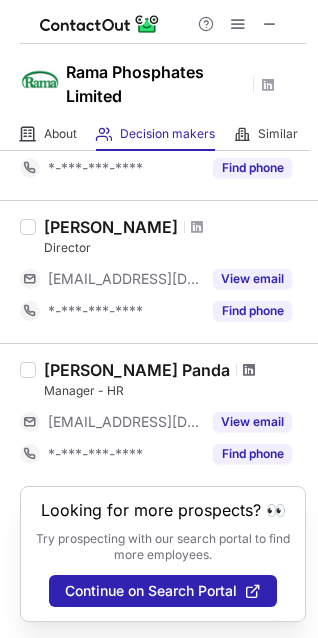 click at bounding box center (249, 370) 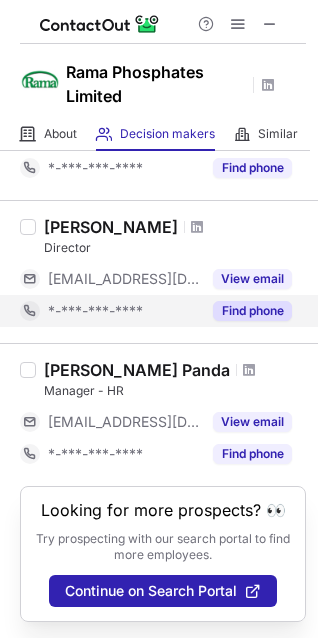 scroll, scrollTop: 940, scrollLeft: 0, axis: vertical 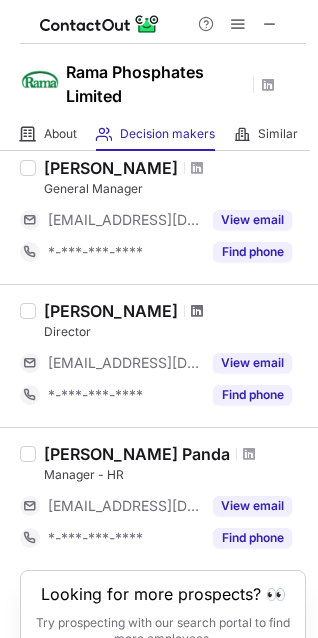 click at bounding box center (197, 311) 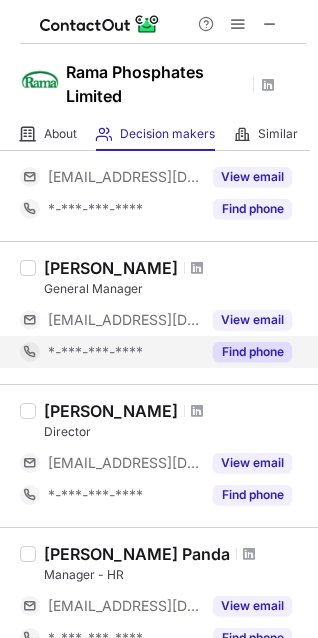 scroll, scrollTop: 740, scrollLeft: 0, axis: vertical 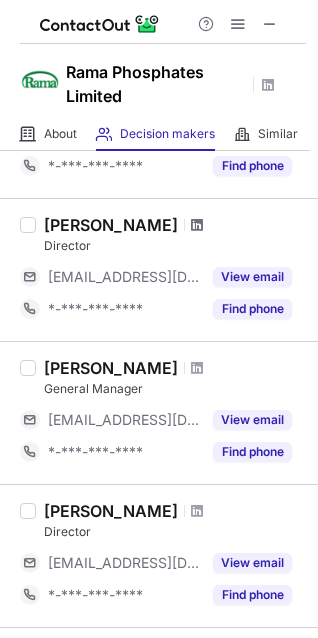 click at bounding box center (197, 225) 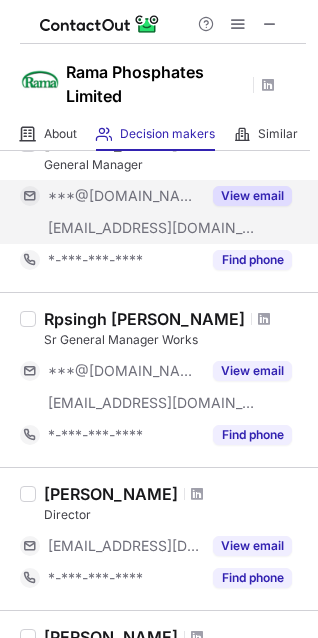 scroll, scrollTop: 500, scrollLeft: 0, axis: vertical 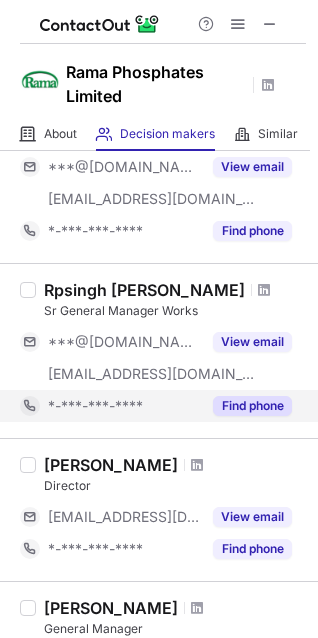 click on "Find phone" at bounding box center [252, 406] 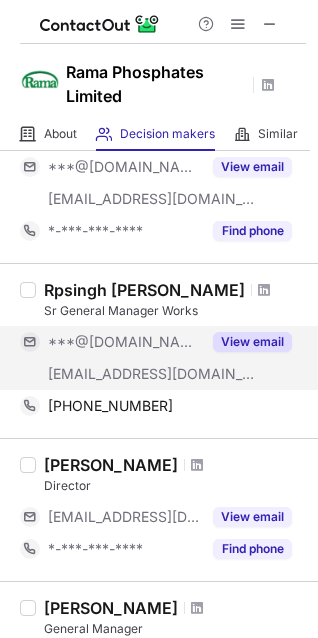 click on "View email" at bounding box center (252, 342) 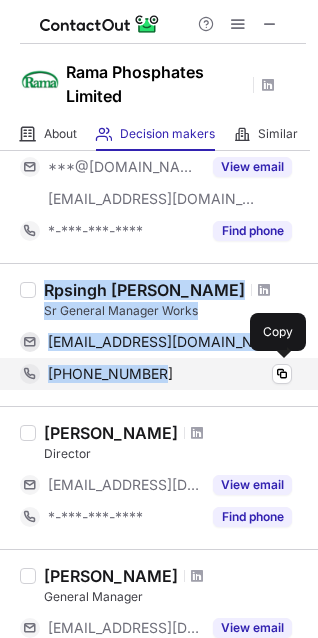 drag, startPoint x: 39, startPoint y: 287, endPoint x: 162, endPoint y: 366, distance: 146.18481 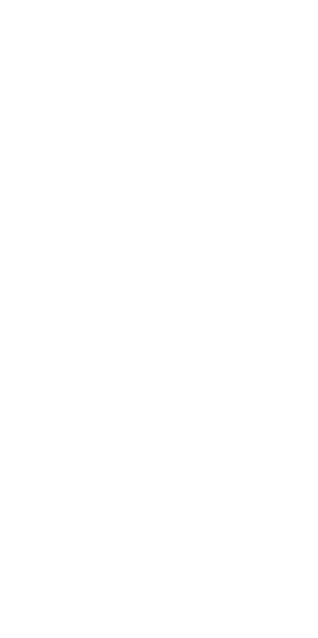 scroll, scrollTop: 0, scrollLeft: 0, axis: both 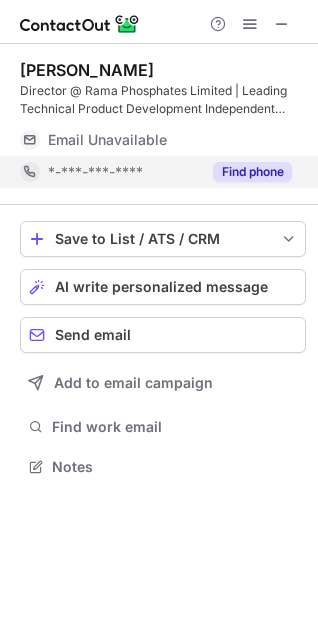 click on "Find phone" at bounding box center [252, 172] 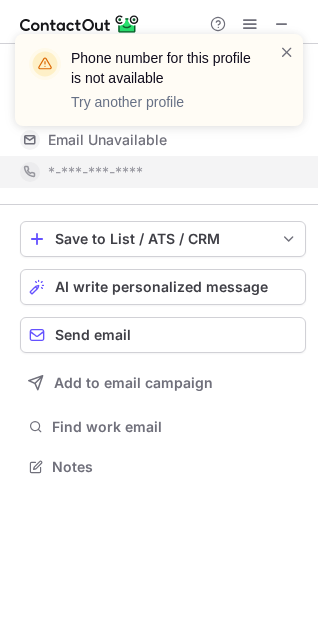 click on "Phone number for this profile is not available Try another profile" at bounding box center (159, 88) 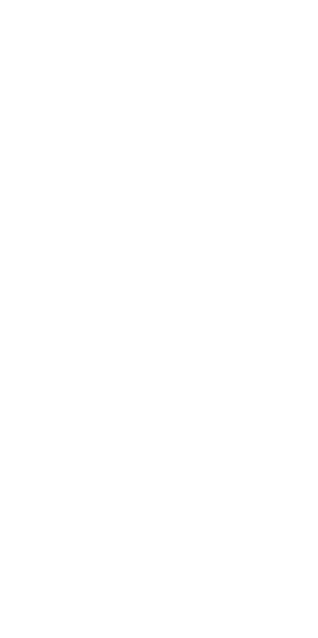 scroll, scrollTop: 0, scrollLeft: 0, axis: both 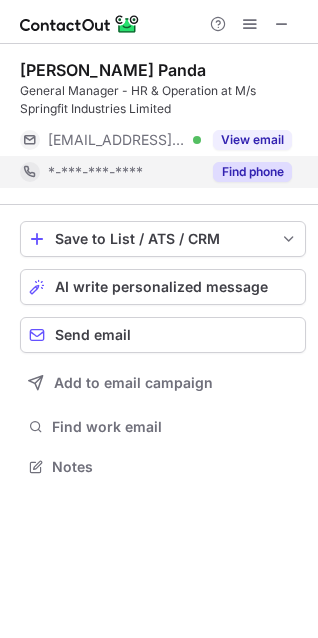 click on "Find phone" at bounding box center (252, 172) 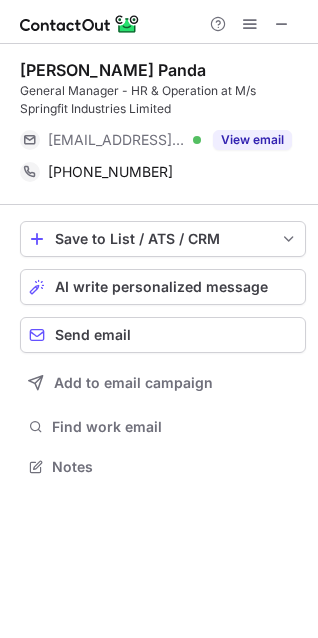 drag, startPoint x: 261, startPoint y: 142, endPoint x: 244, endPoint y: 193, distance: 53.75872 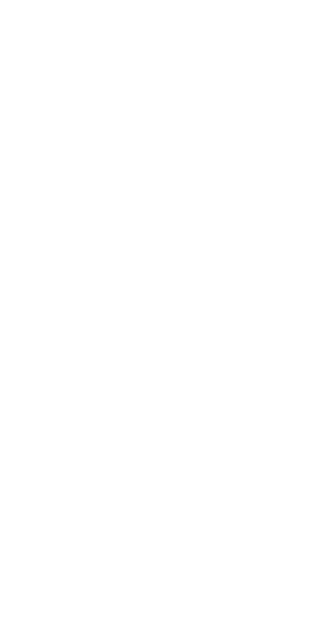 scroll, scrollTop: 0, scrollLeft: 0, axis: both 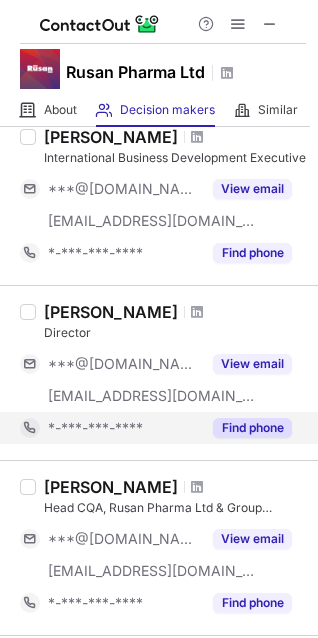 click on "Find phone" at bounding box center (252, 428) 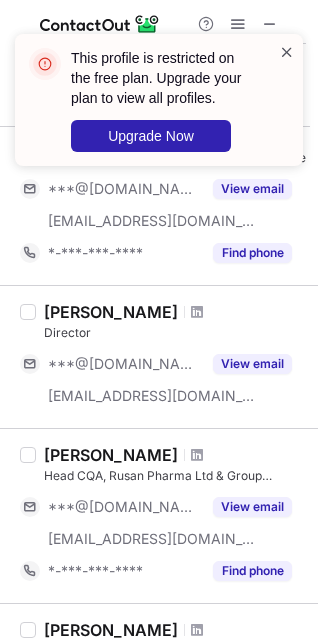 click at bounding box center (287, 52) 